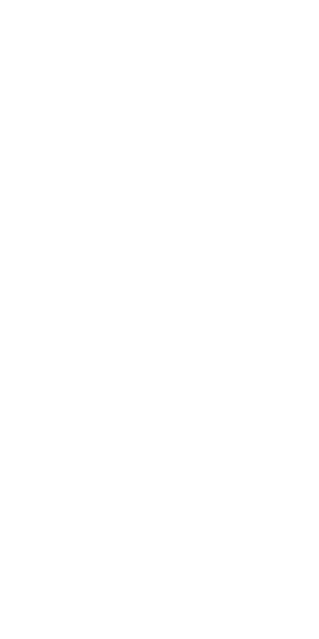 scroll, scrollTop: 0, scrollLeft: 0, axis: both 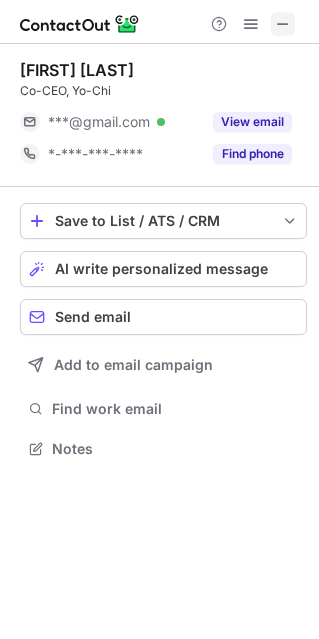 click at bounding box center [283, 24] 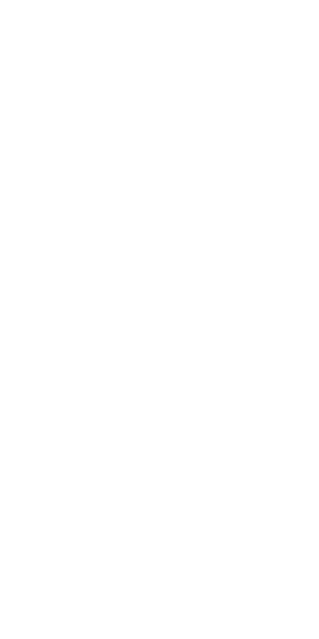 scroll, scrollTop: 0, scrollLeft: 0, axis: both 